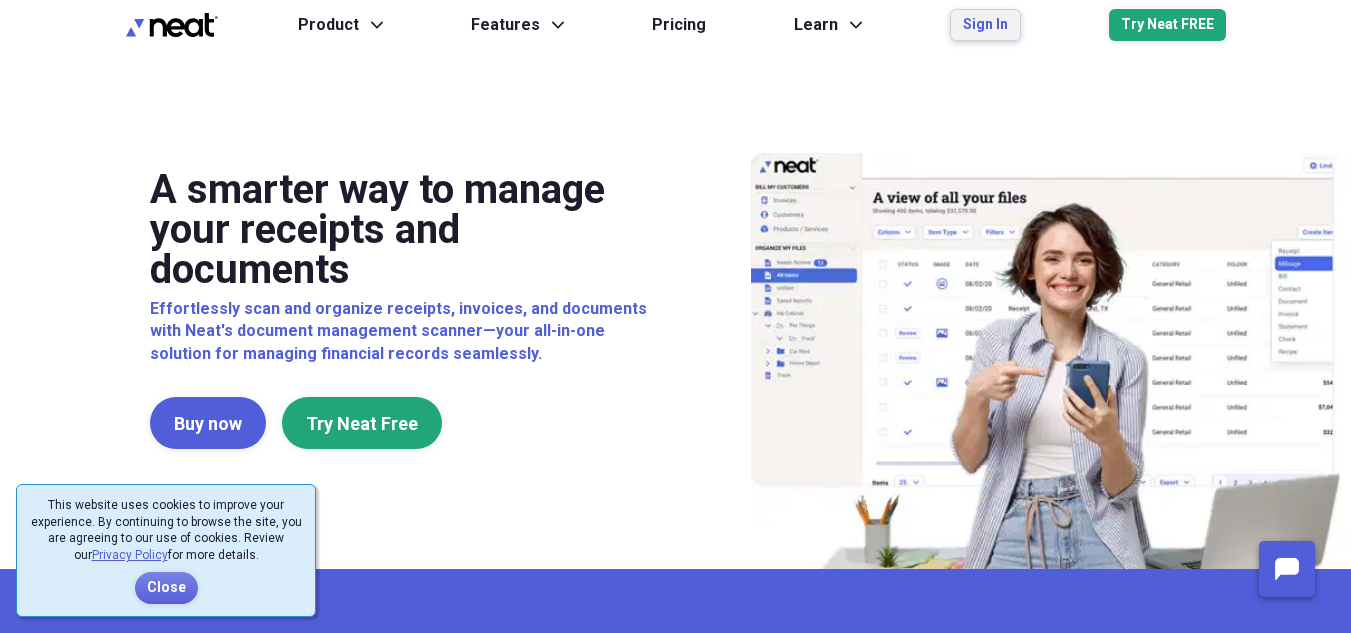 scroll, scrollTop: 0, scrollLeft: 0, axis: both 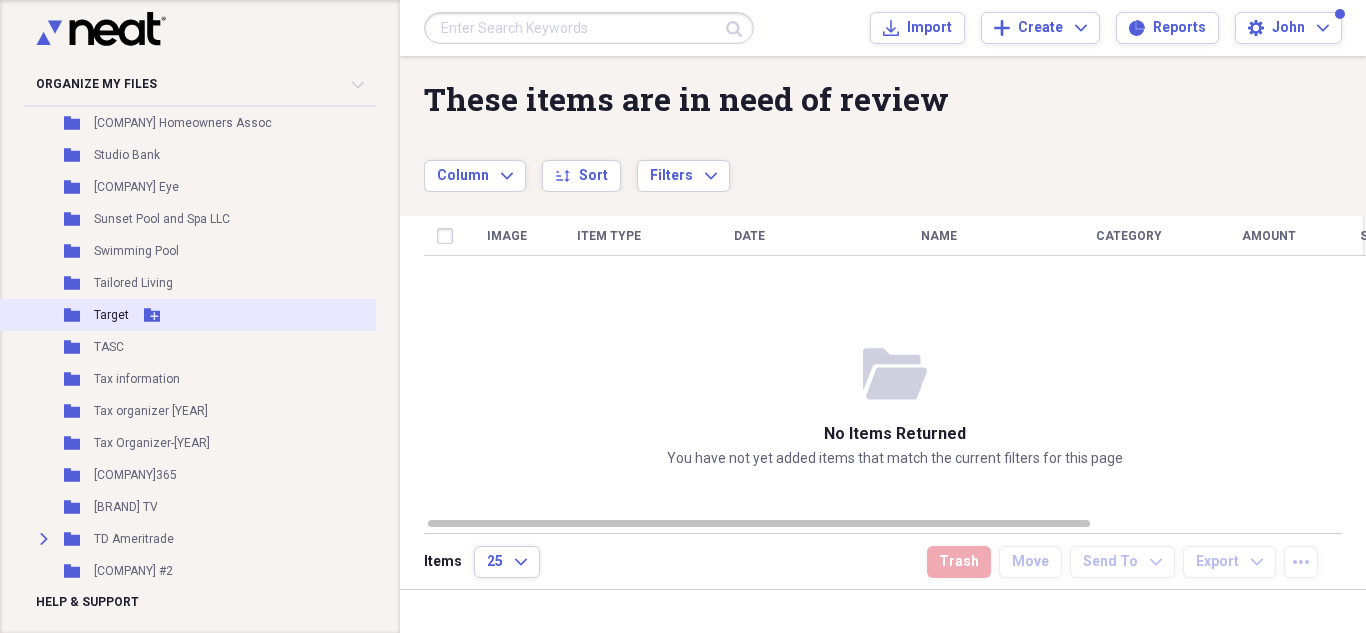 click on "Add Folder" at bounding box center (152, 315) 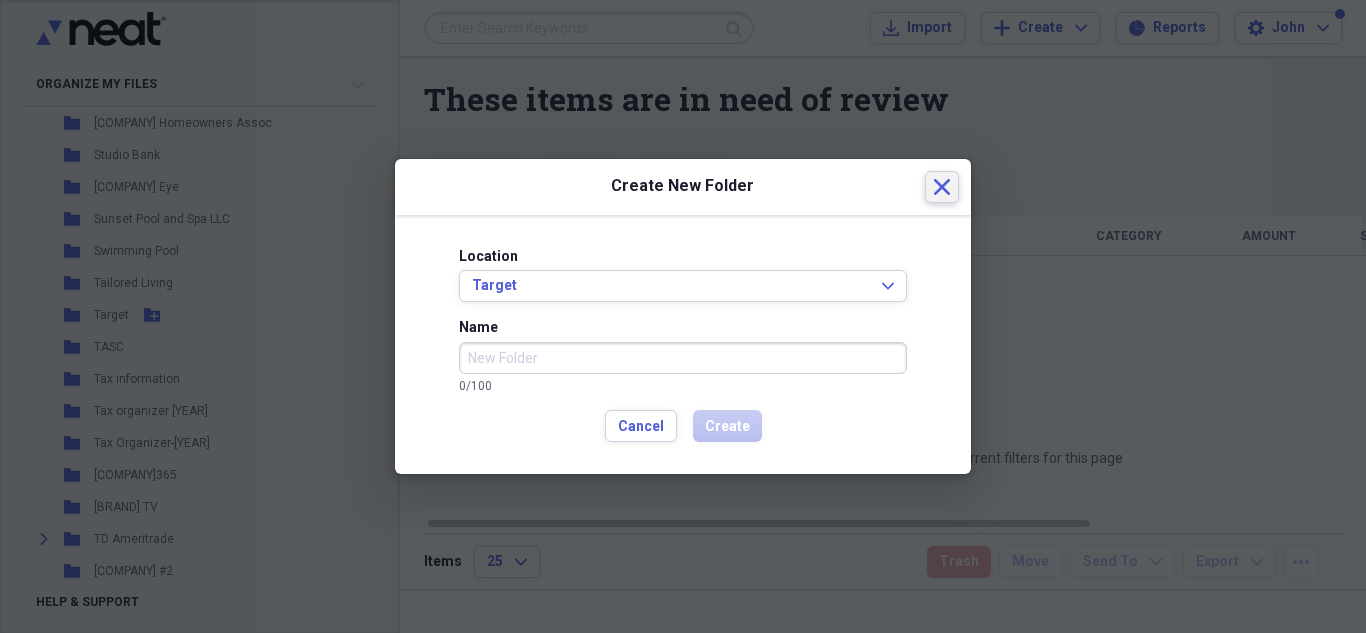 click on "Close" 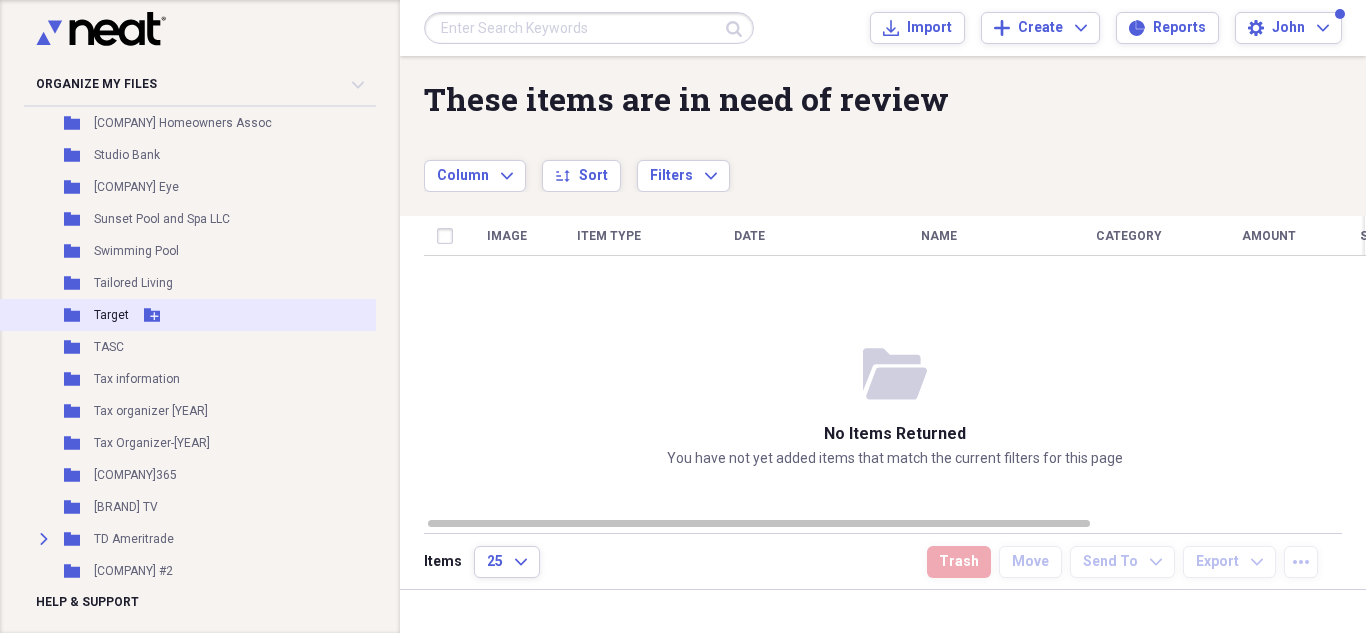 click on "Target" at bounding box center (111, 315) 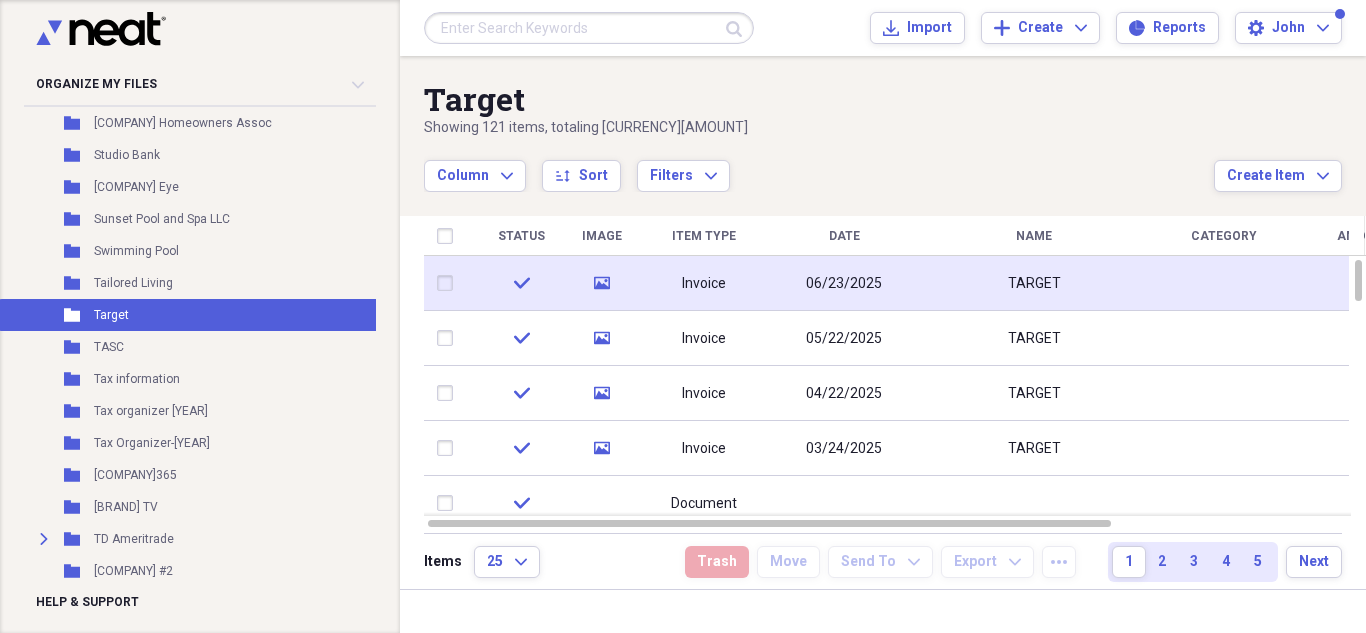 click on "check" 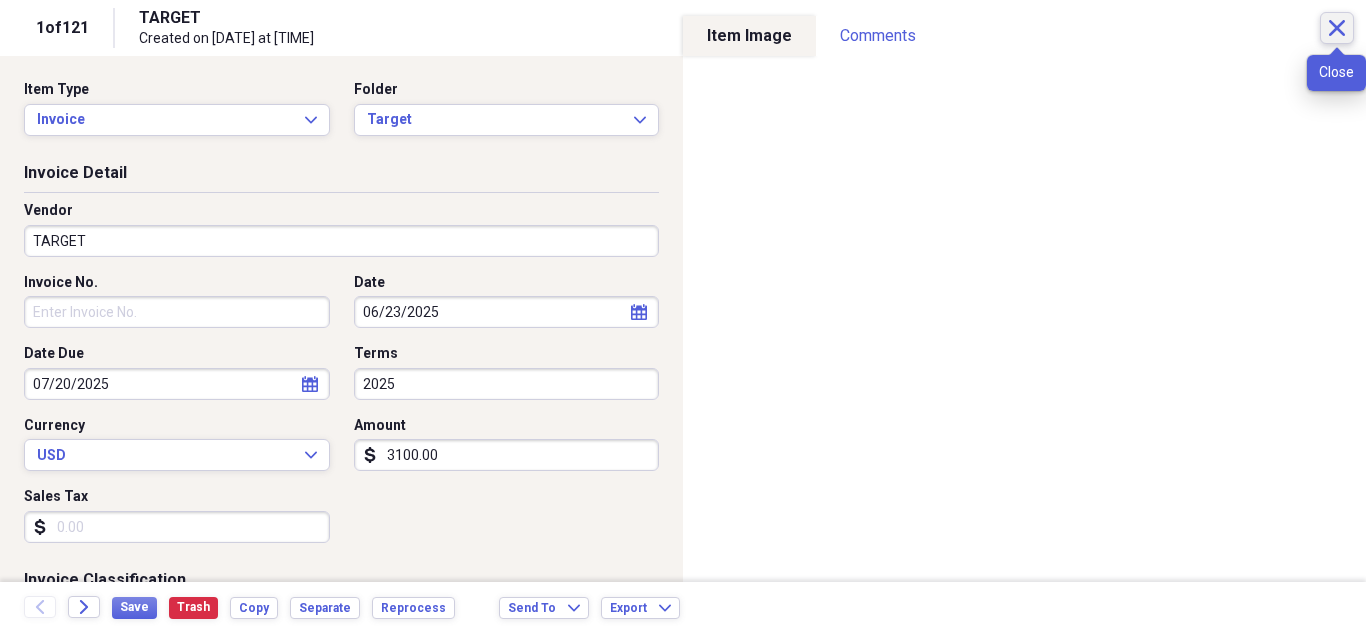 click 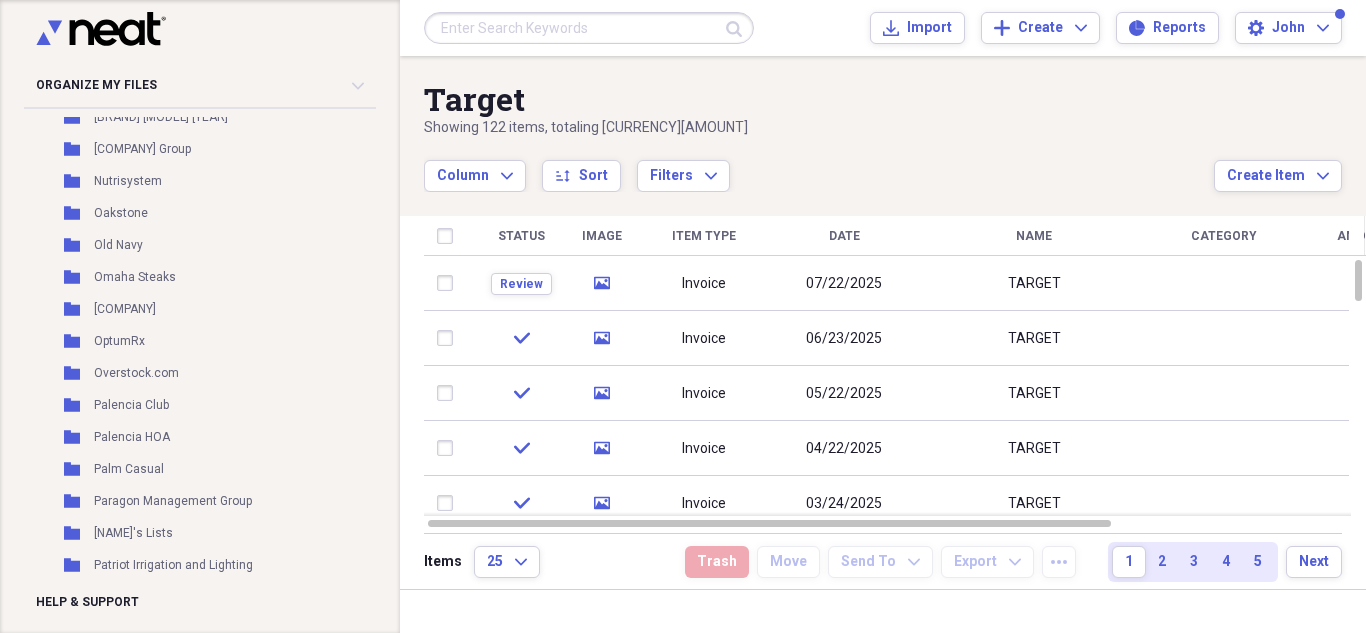 scroll, scrollTop: 8003, scrollLeft: 0, axis: vertical 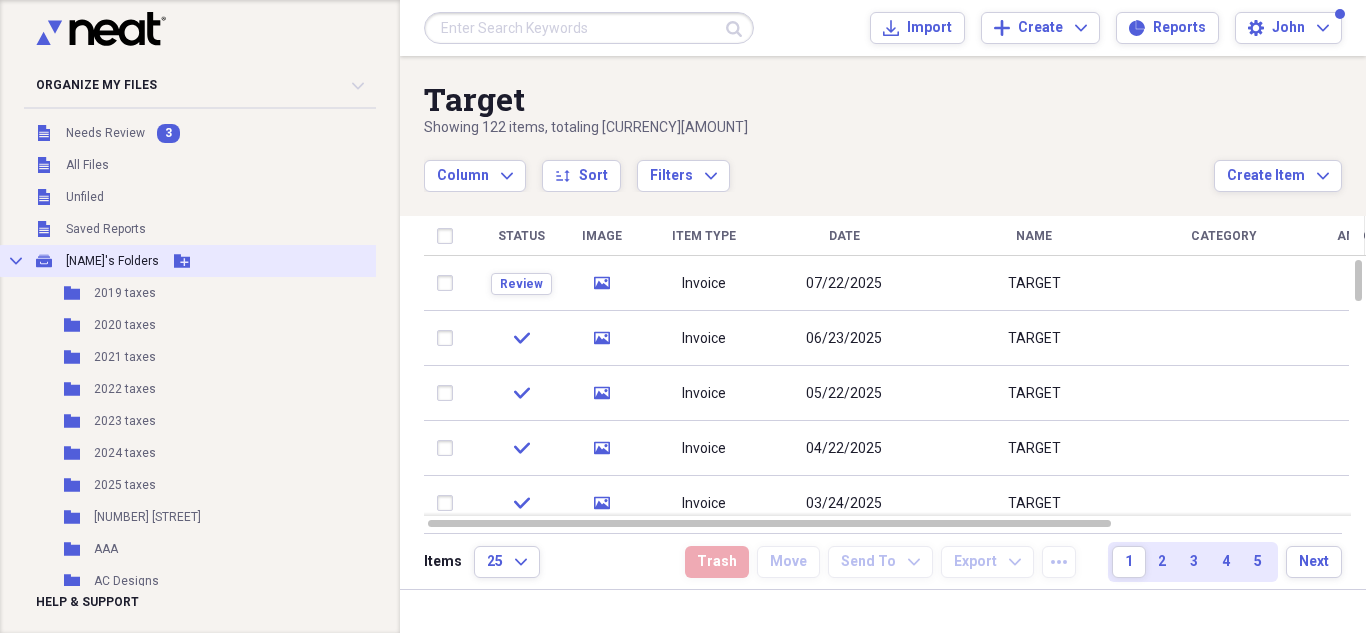 click on "[NAME]'s Folders" at bounding box center [112, 261] 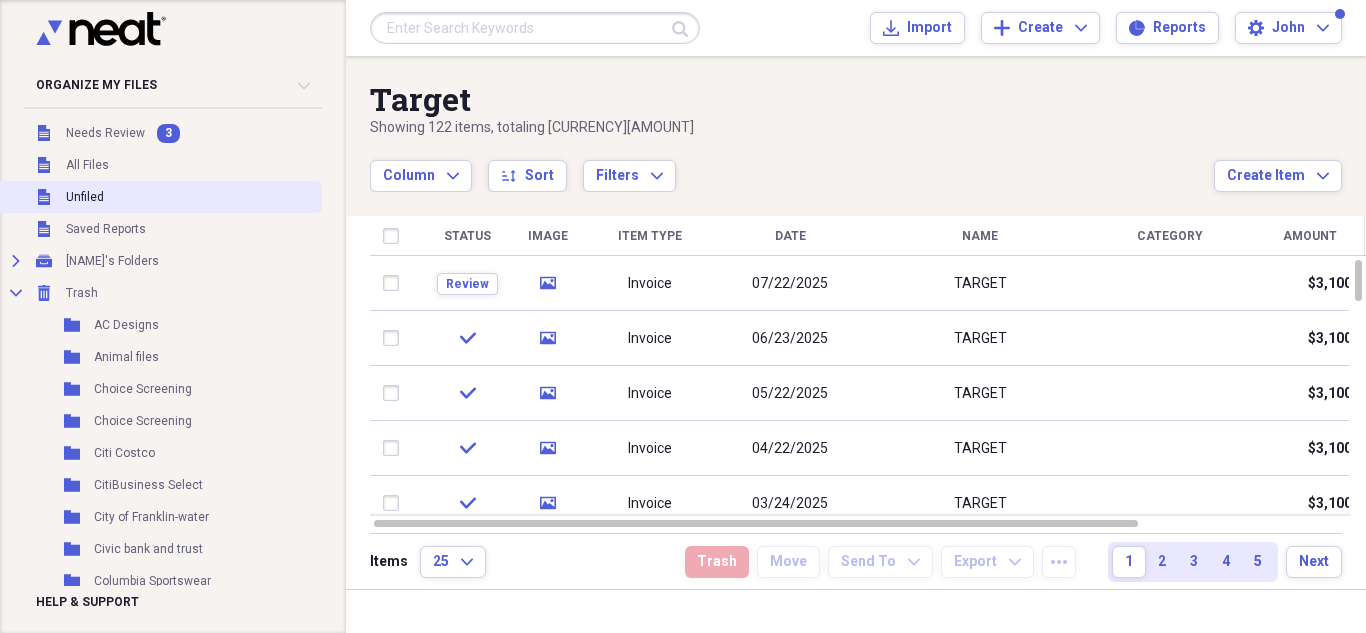 click on "Unfiled Unfiled" at bounding box center (159, 197) 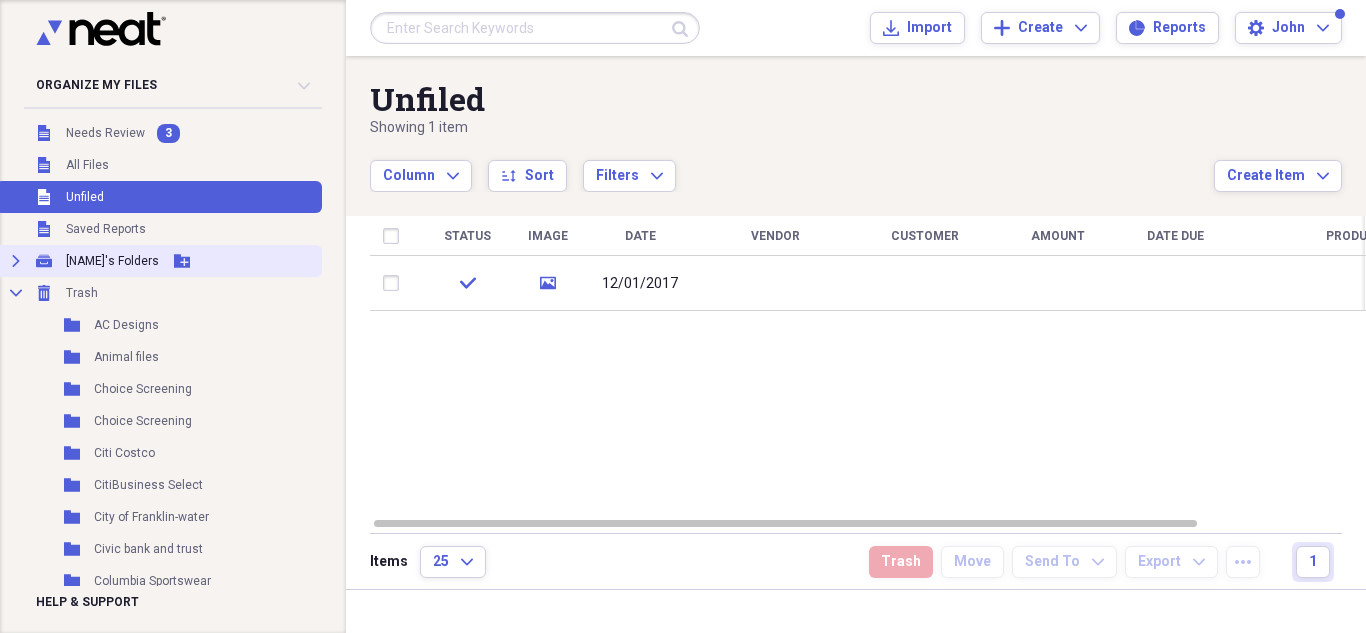 click on "[NAME]'s Folders" at bounding box center [112, 261] 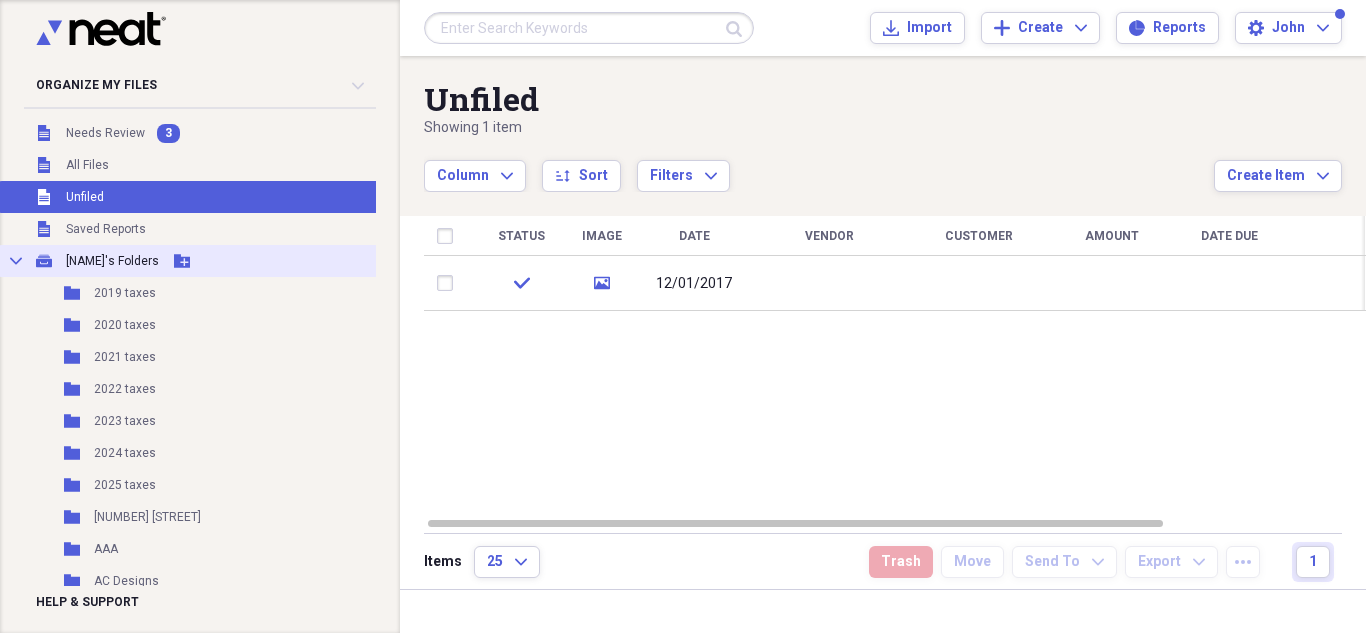 click on "Collapse My Cabinet [NAME]'s Folders Add Folder" at bounding box center [215, 261] 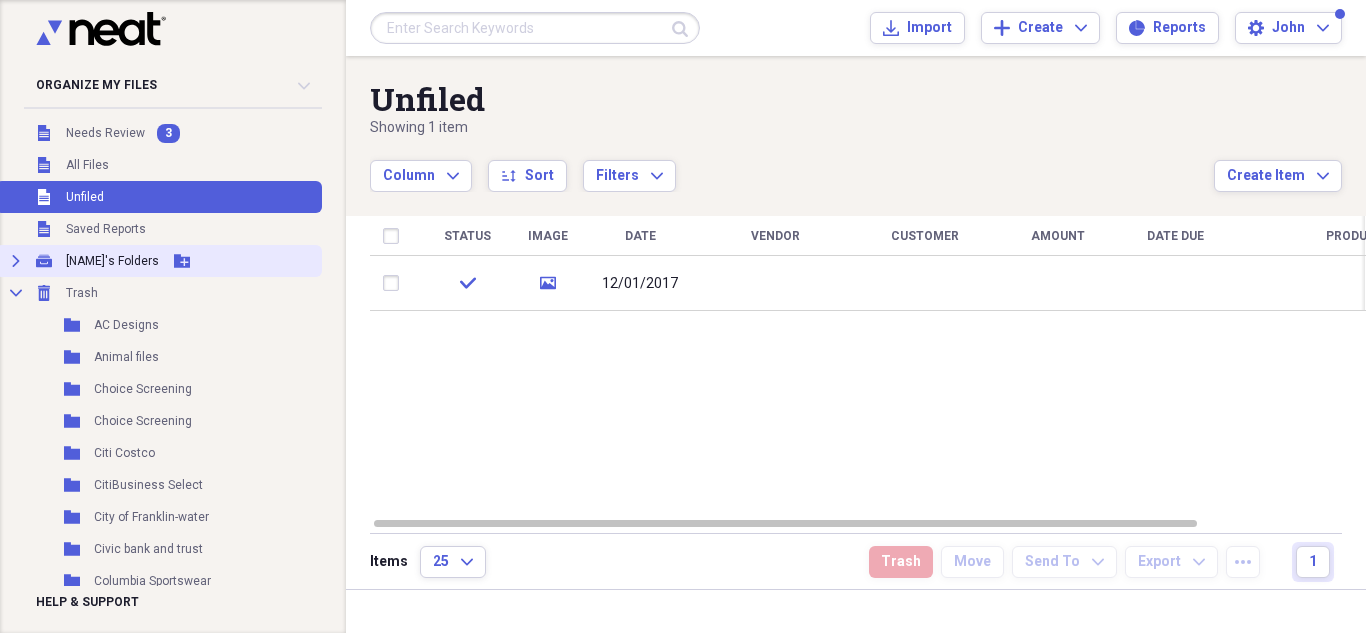 click on "[NAME]'s Folders" at bounding box center (112, 261) 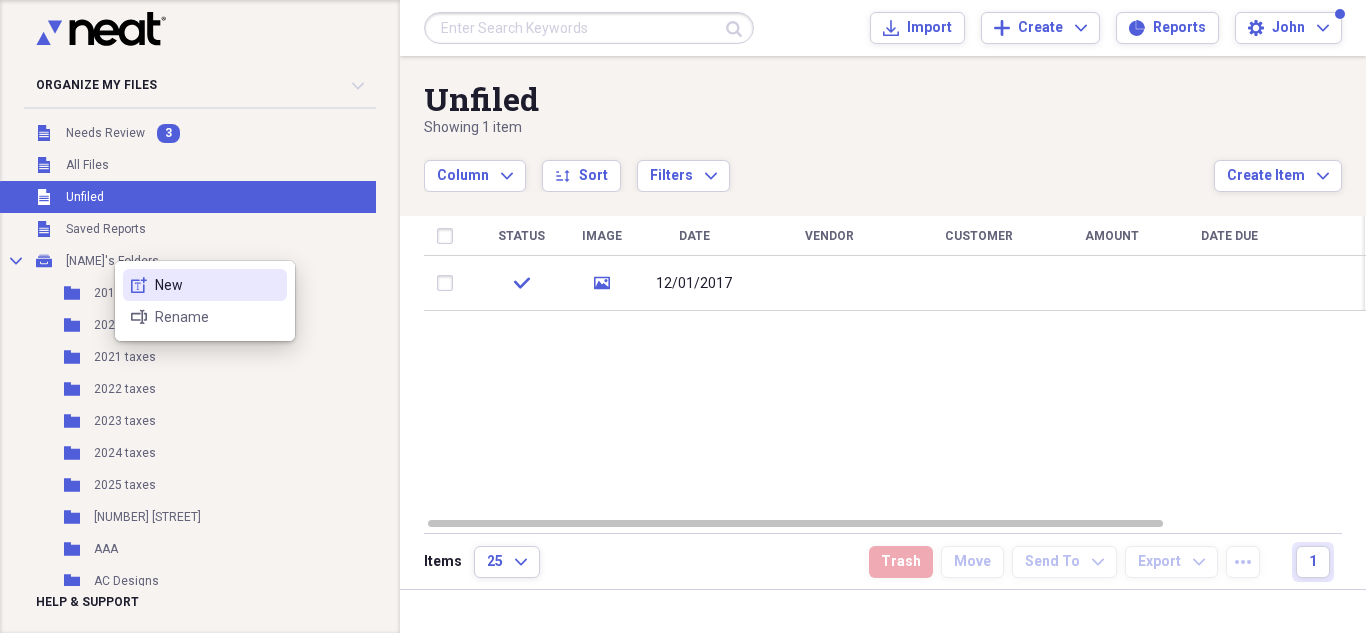 click on "New" at bounding box center [217, 285] 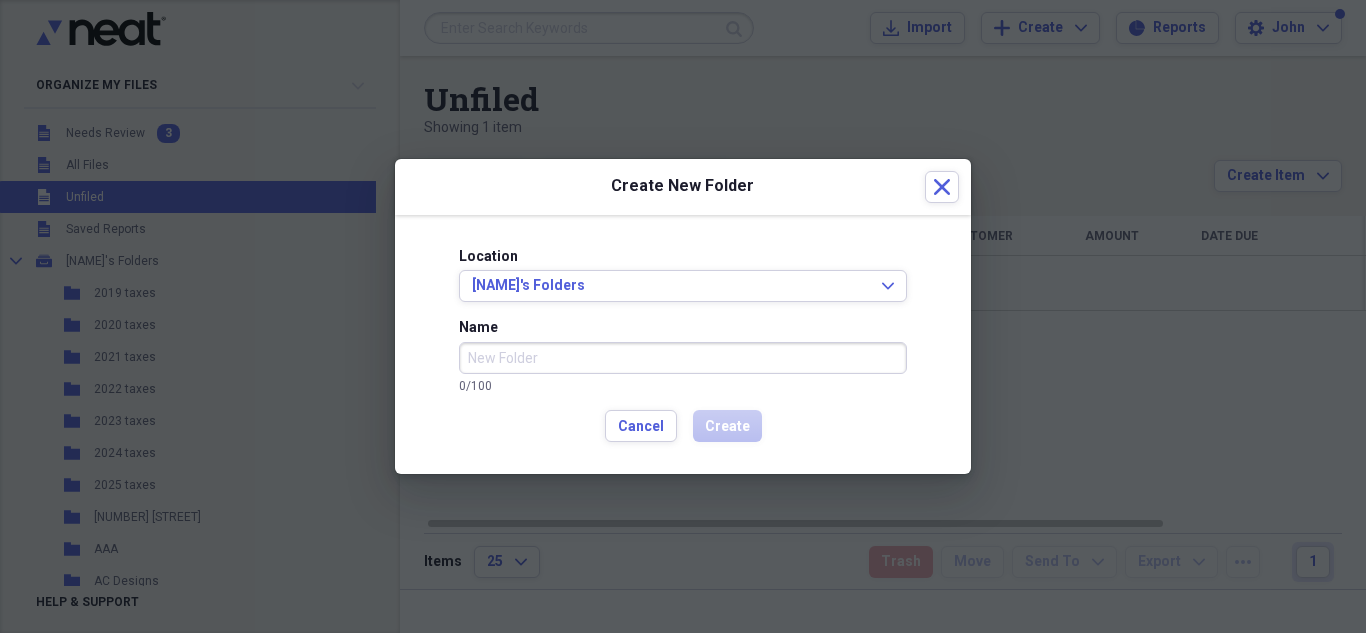 click on "Name" at bounding box center (683, 358) 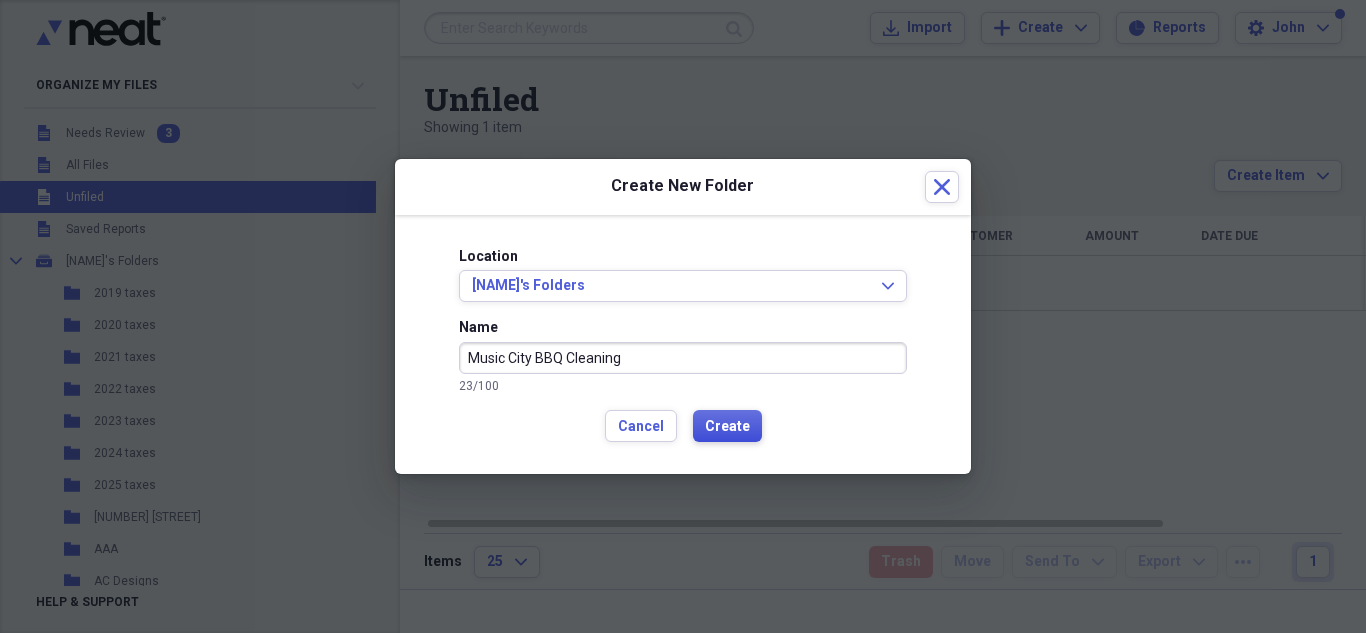type on "Music City BBQ Cleaning" 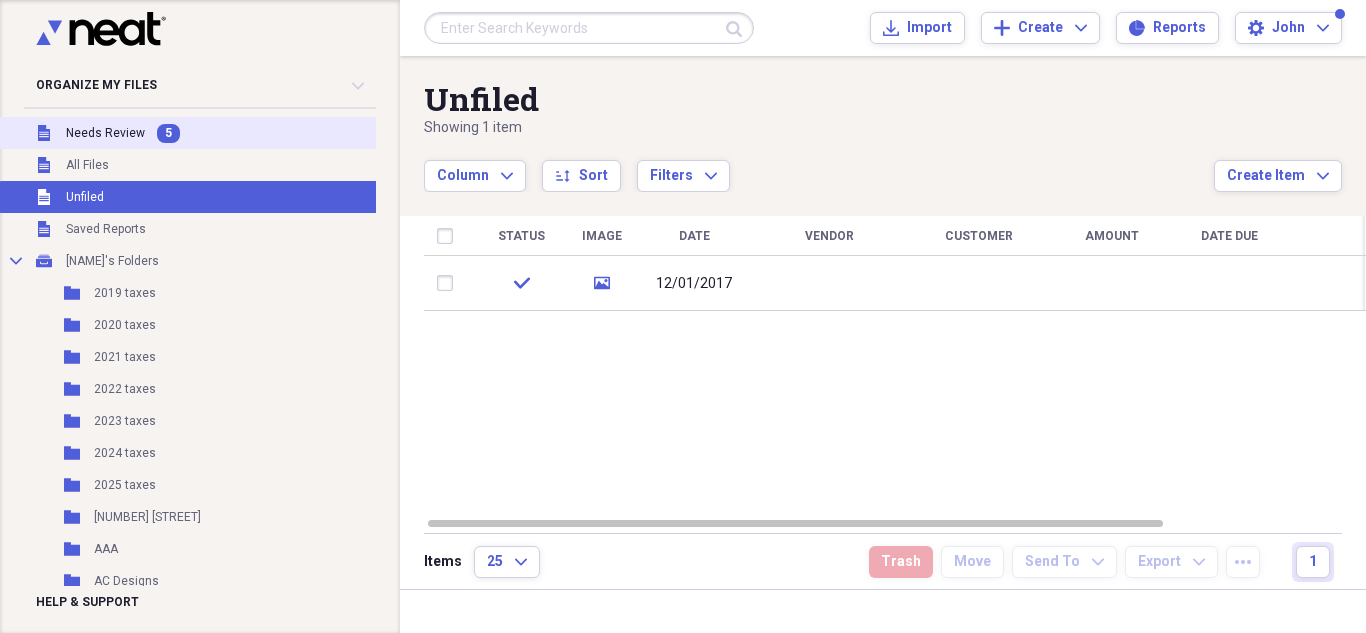 click on "Needs Review" at bounding box center [105, 133] 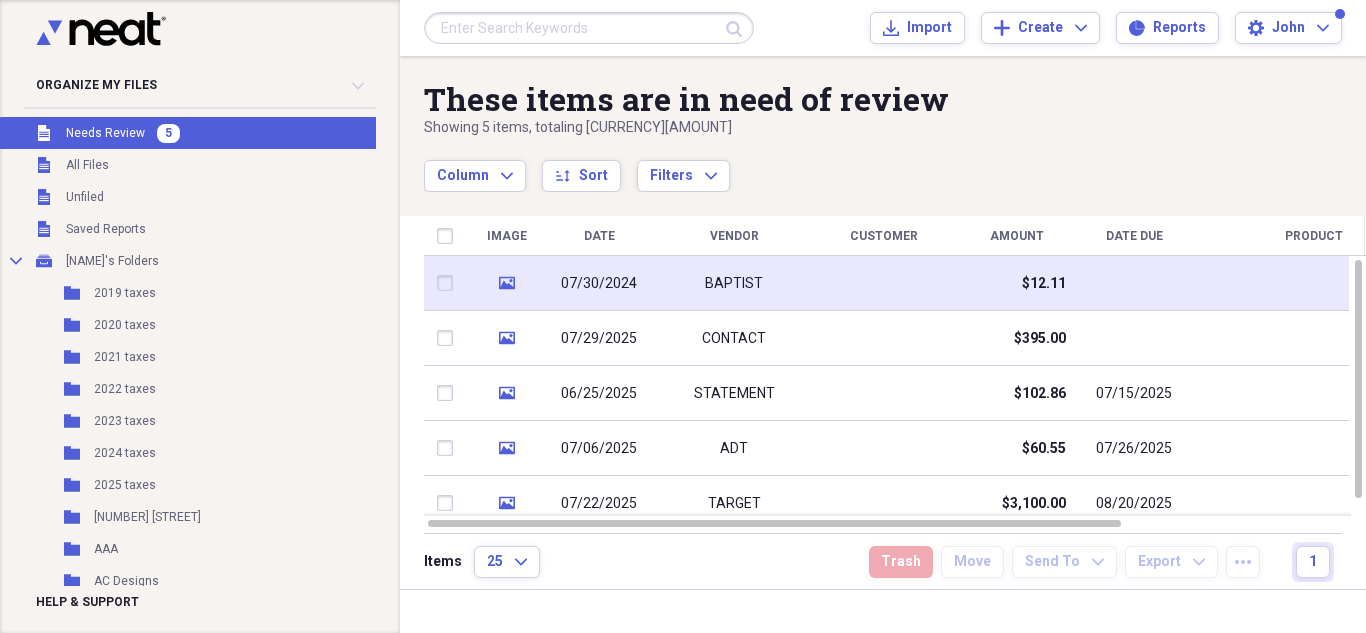 click on "07/30/2024" at bounding box center [599, 283] 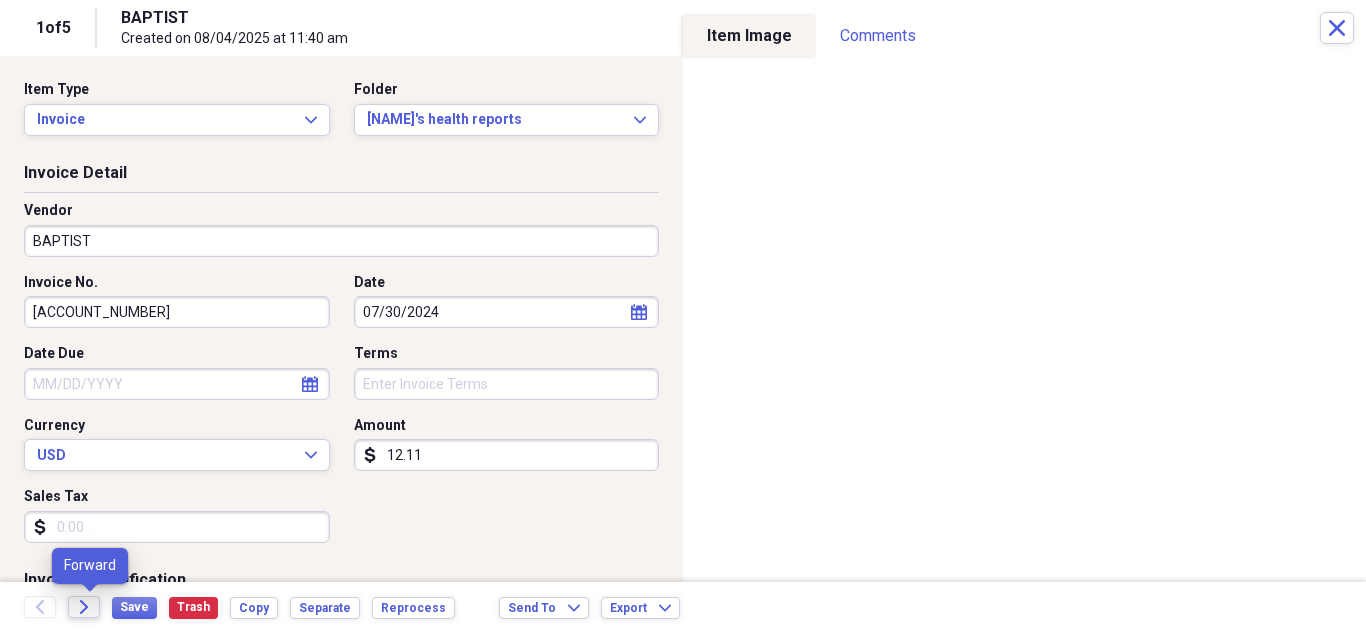 click on "Forward" 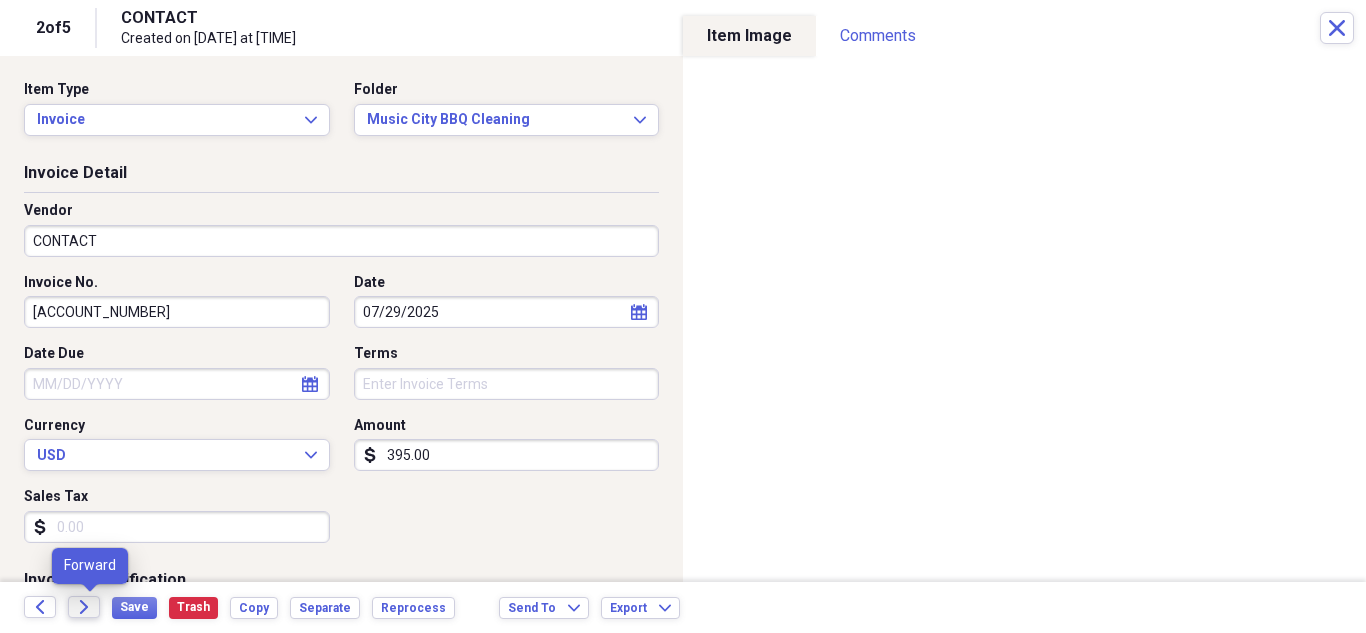 click on "Forward" 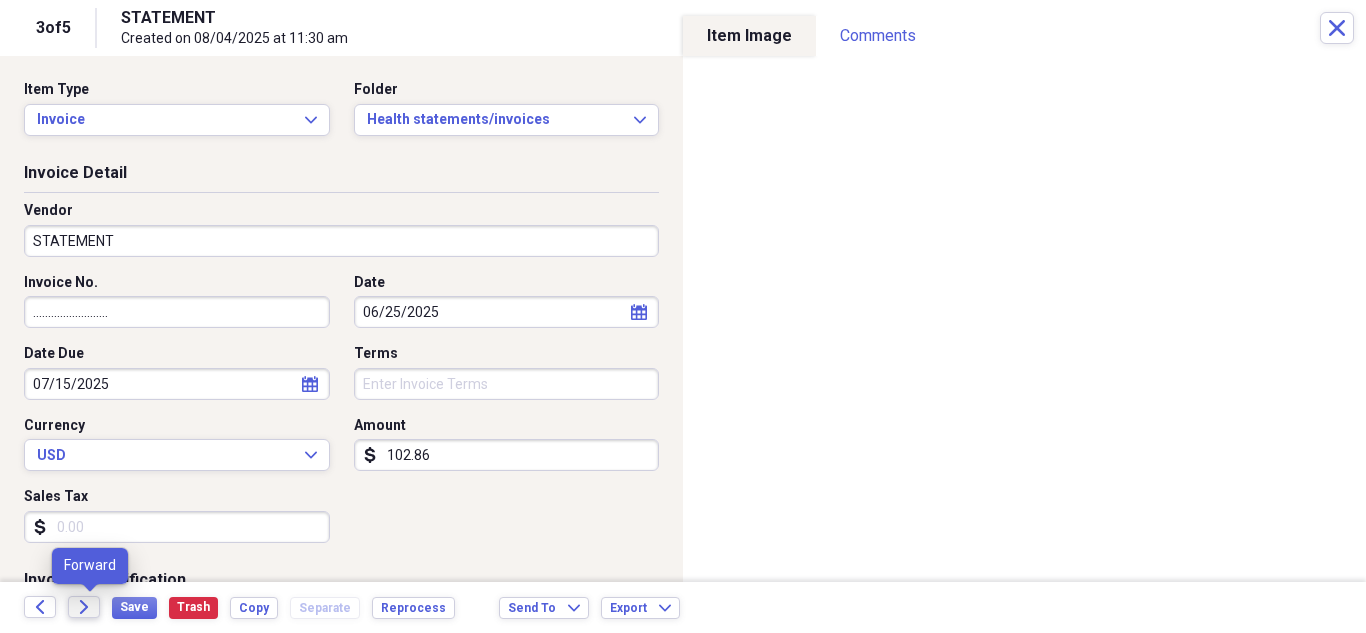 click 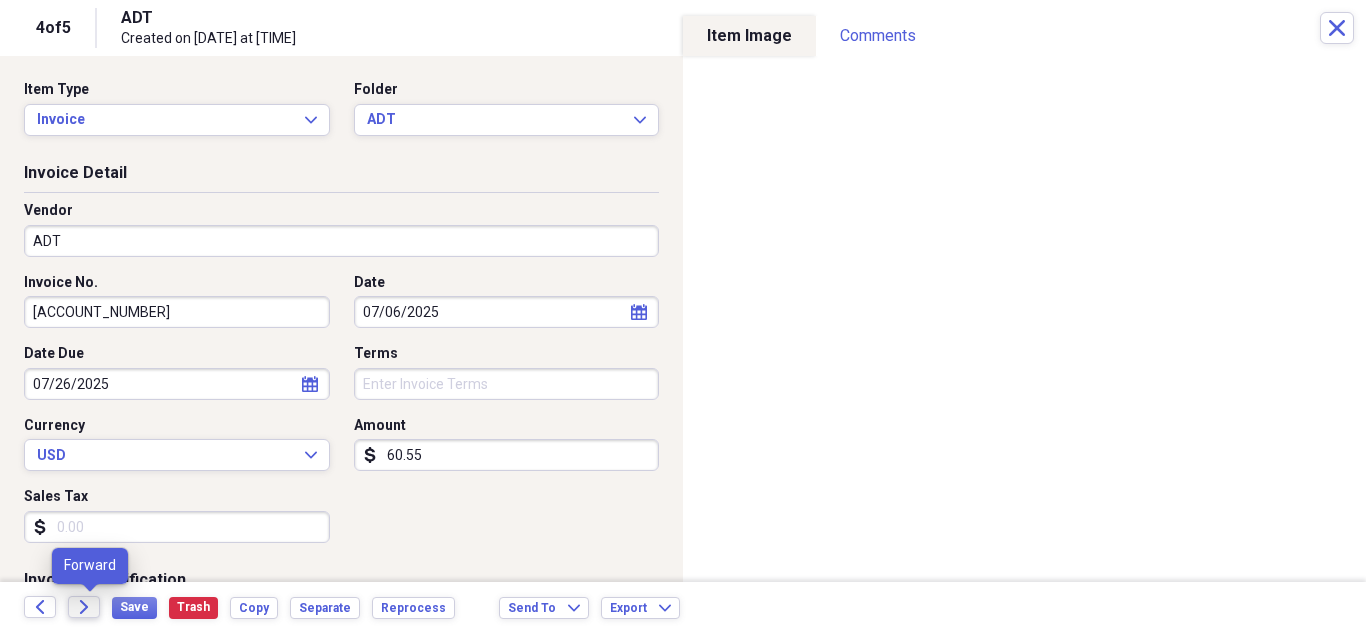 click 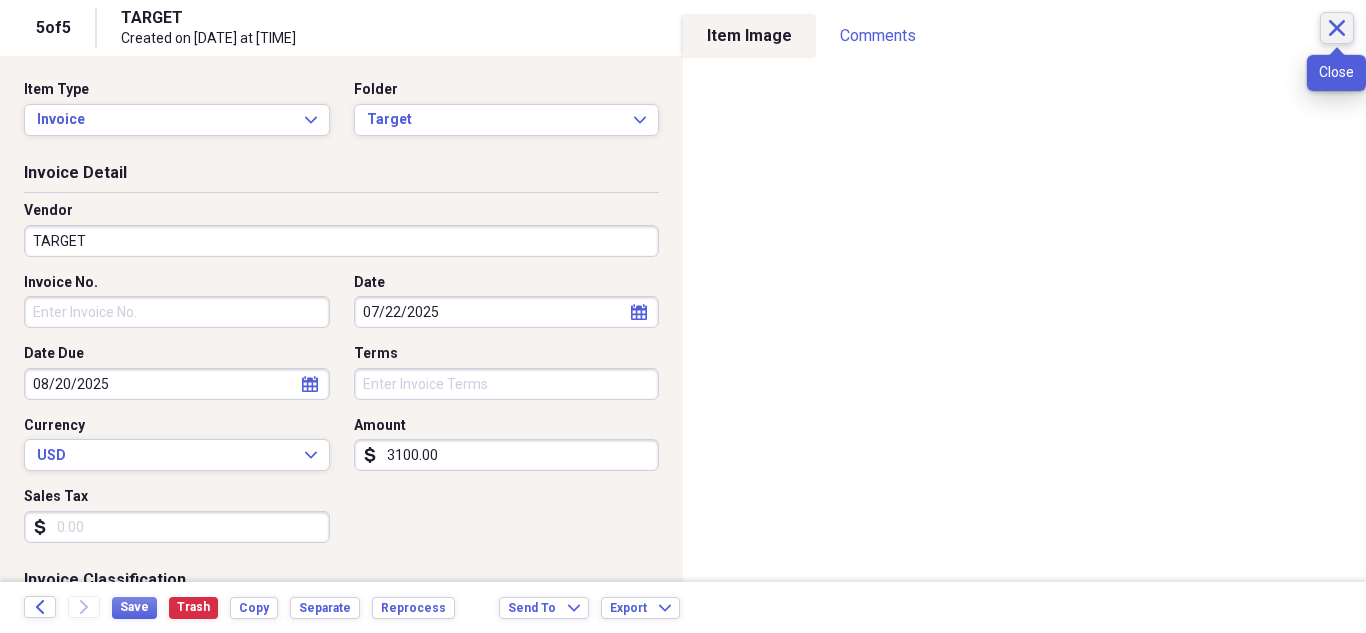click 